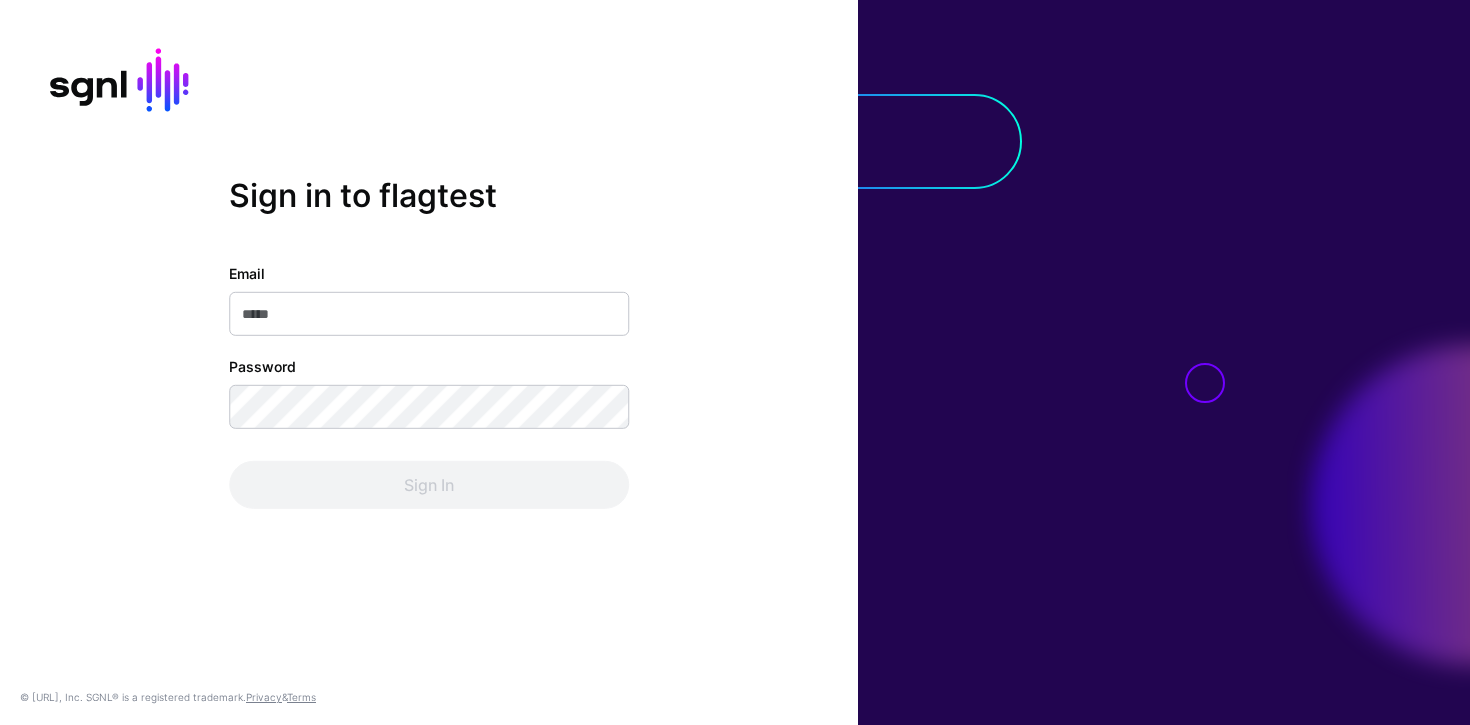 scroll, scrollTop: 0, scrollLeft: 0, axis: both 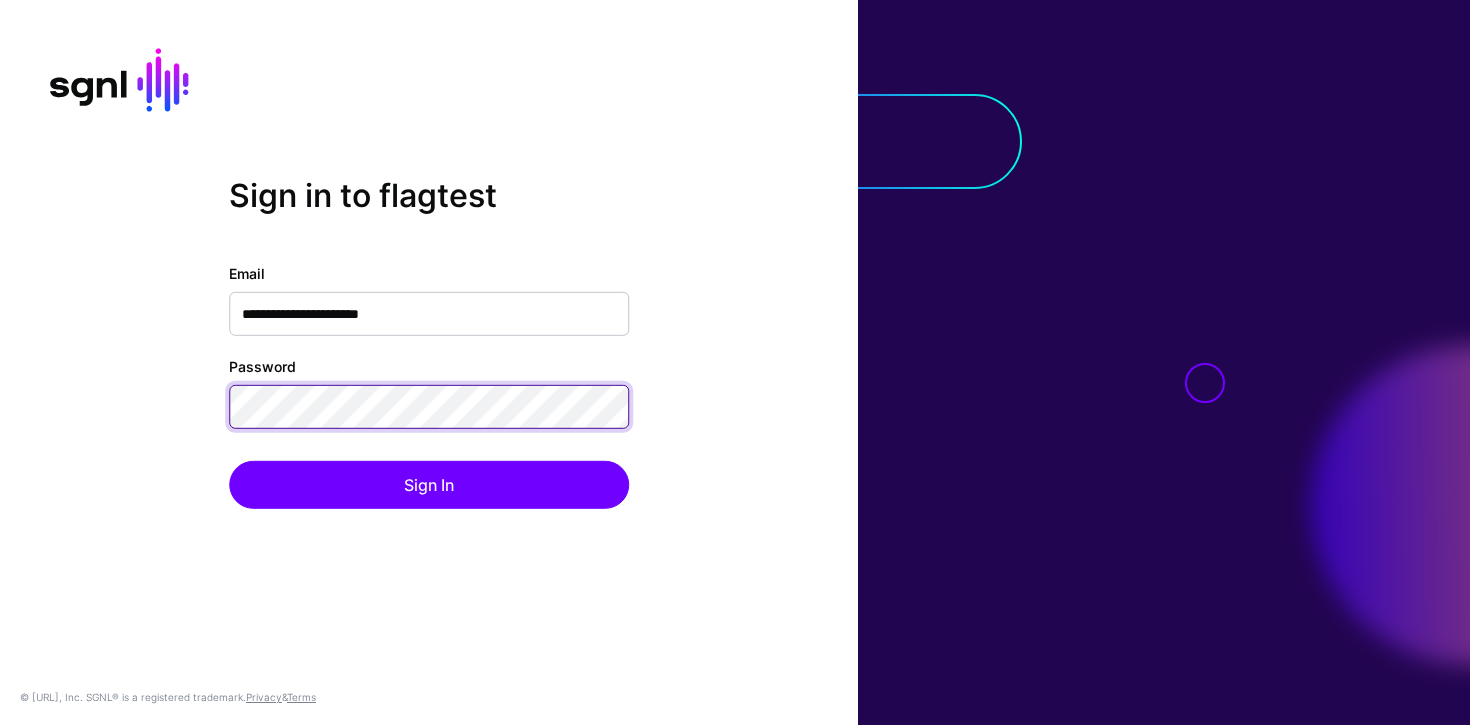 click on "Sign In" 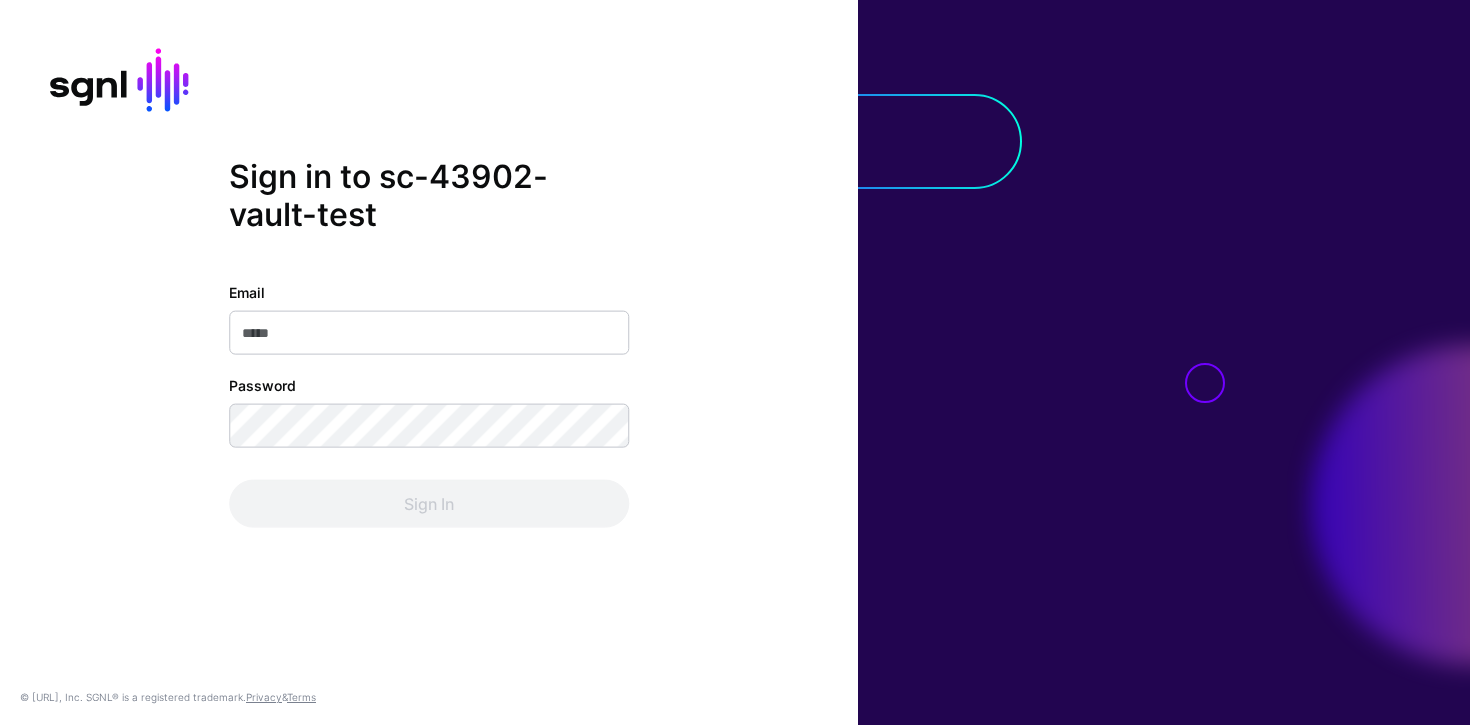 scroll, scrollTop: 0, scrollLeft: 0, axis: both 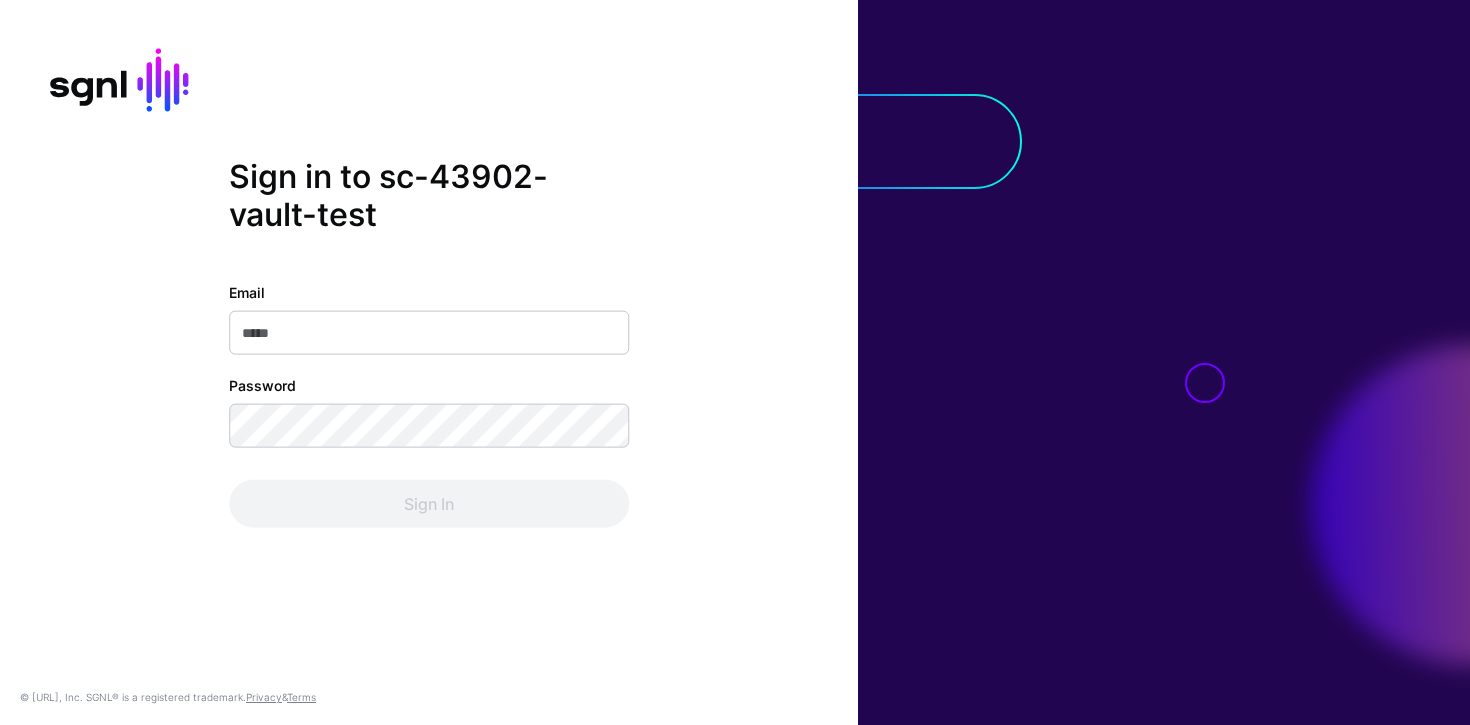 click on "Email" at bounding box center [429, 333] 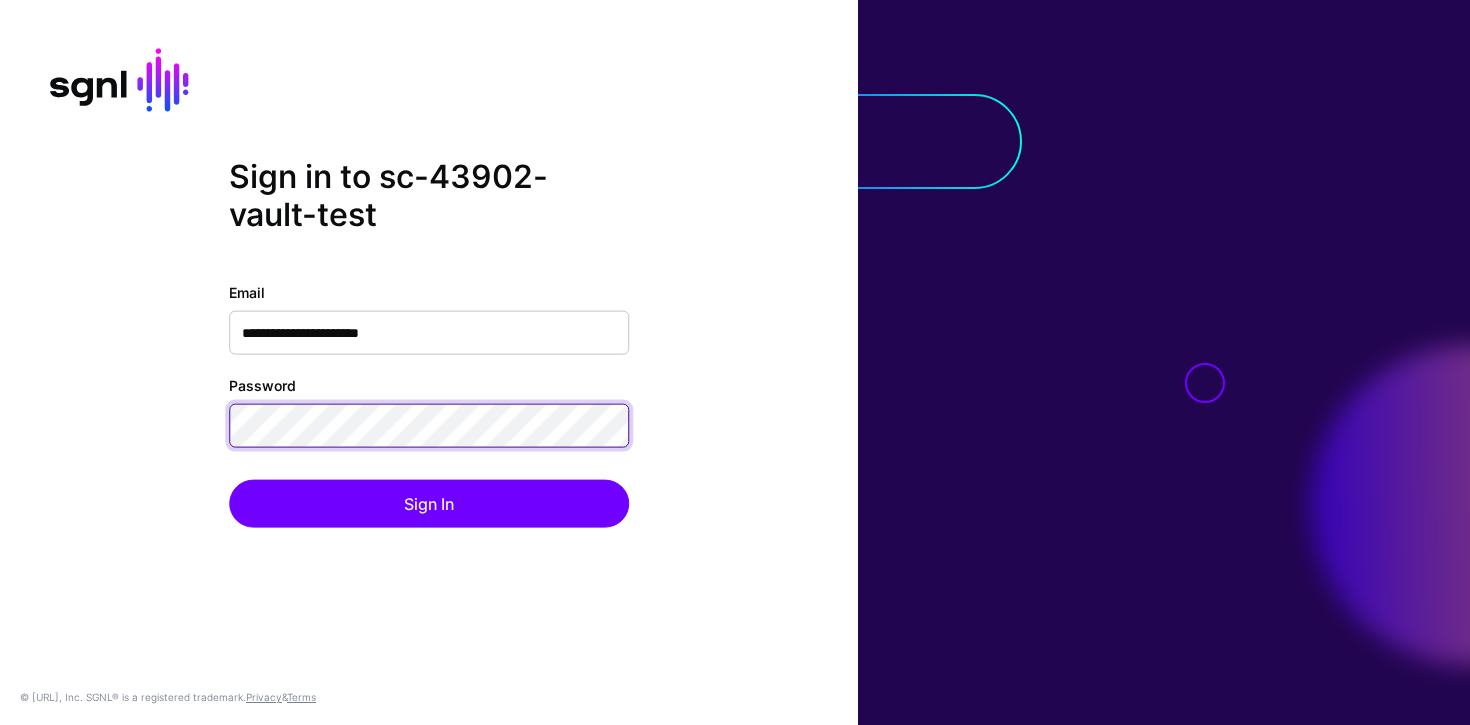 click on "Sign In" 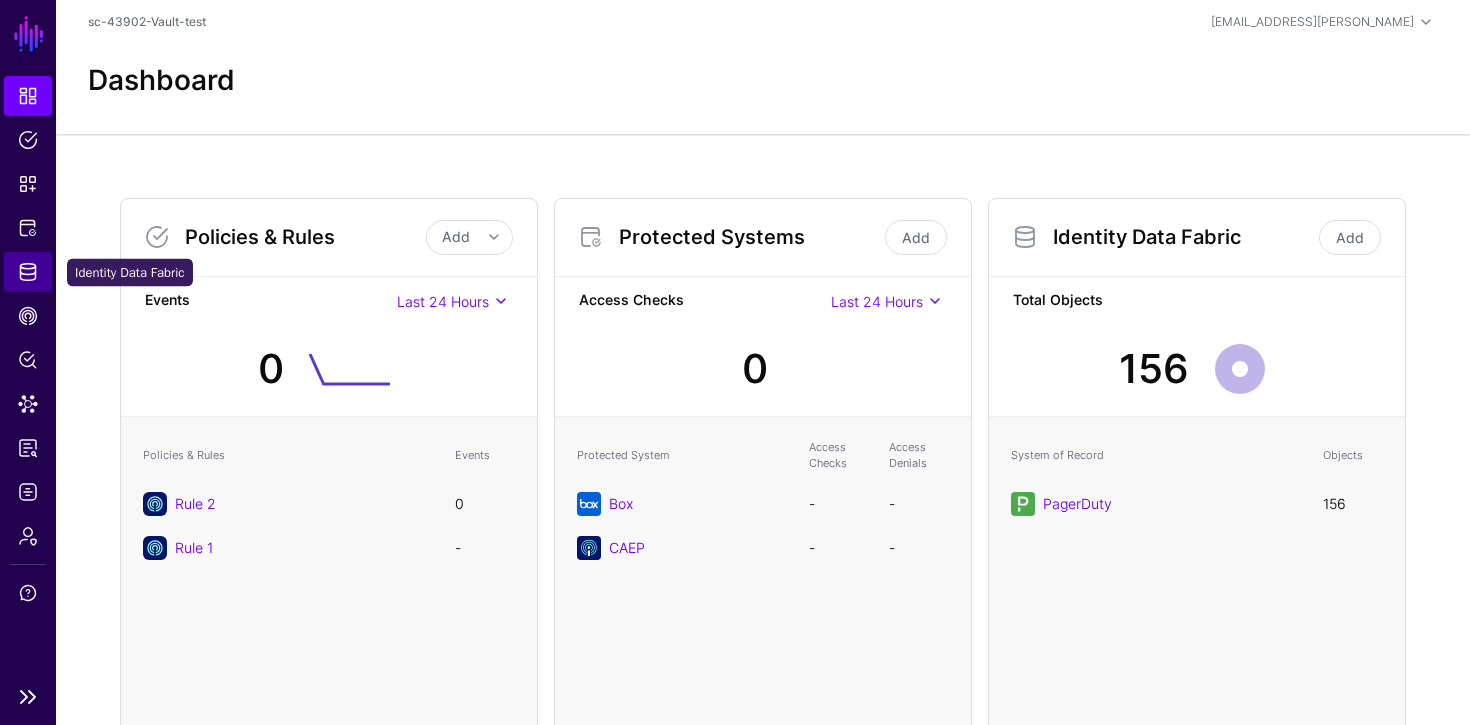 click on "Identity Data Fabric" 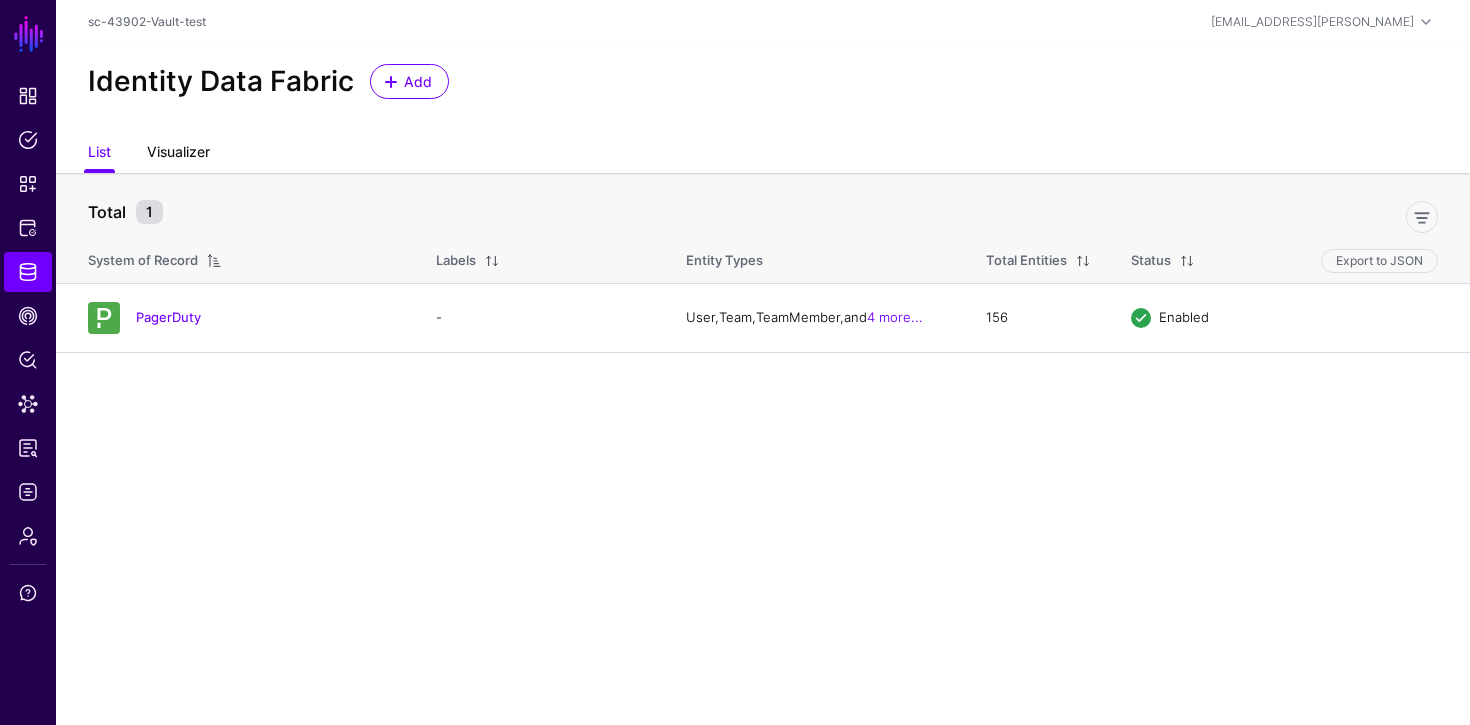 click on "Visualizer" 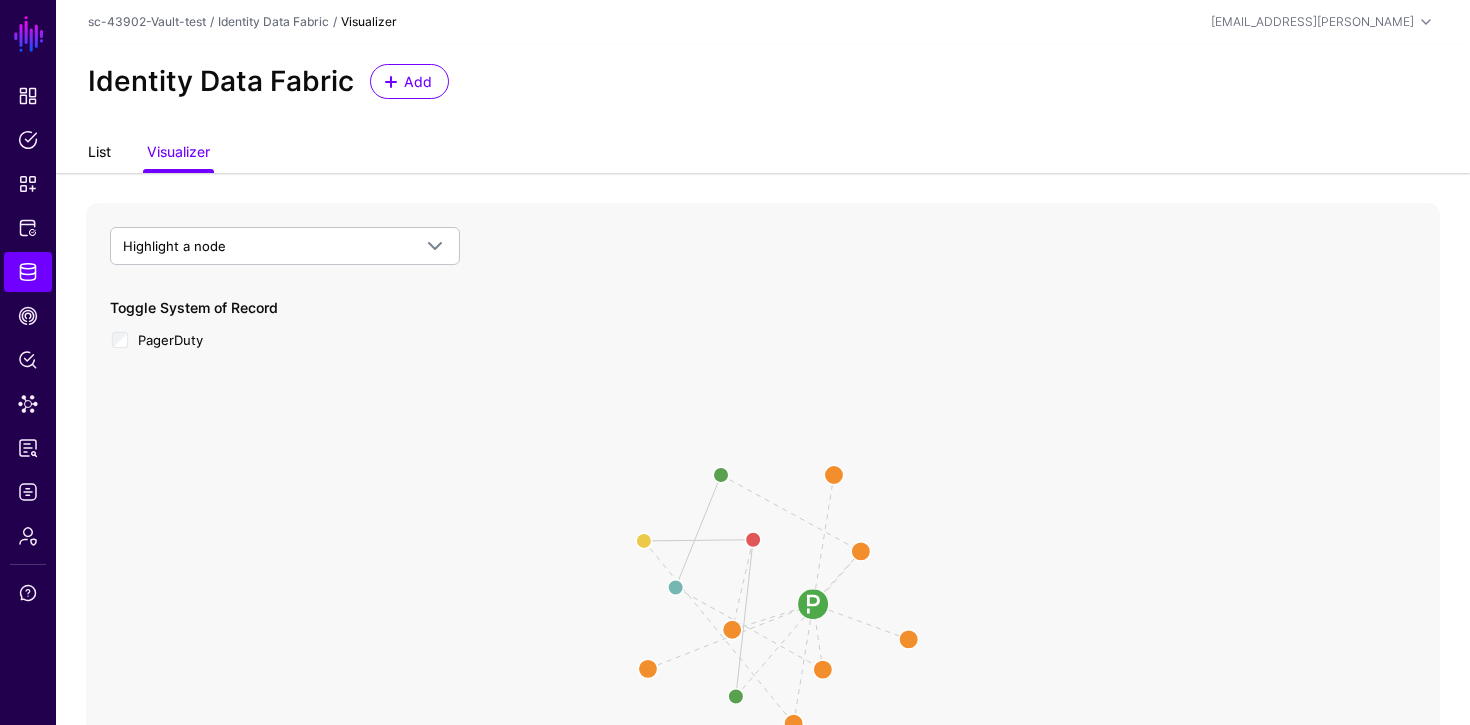 click on "List" 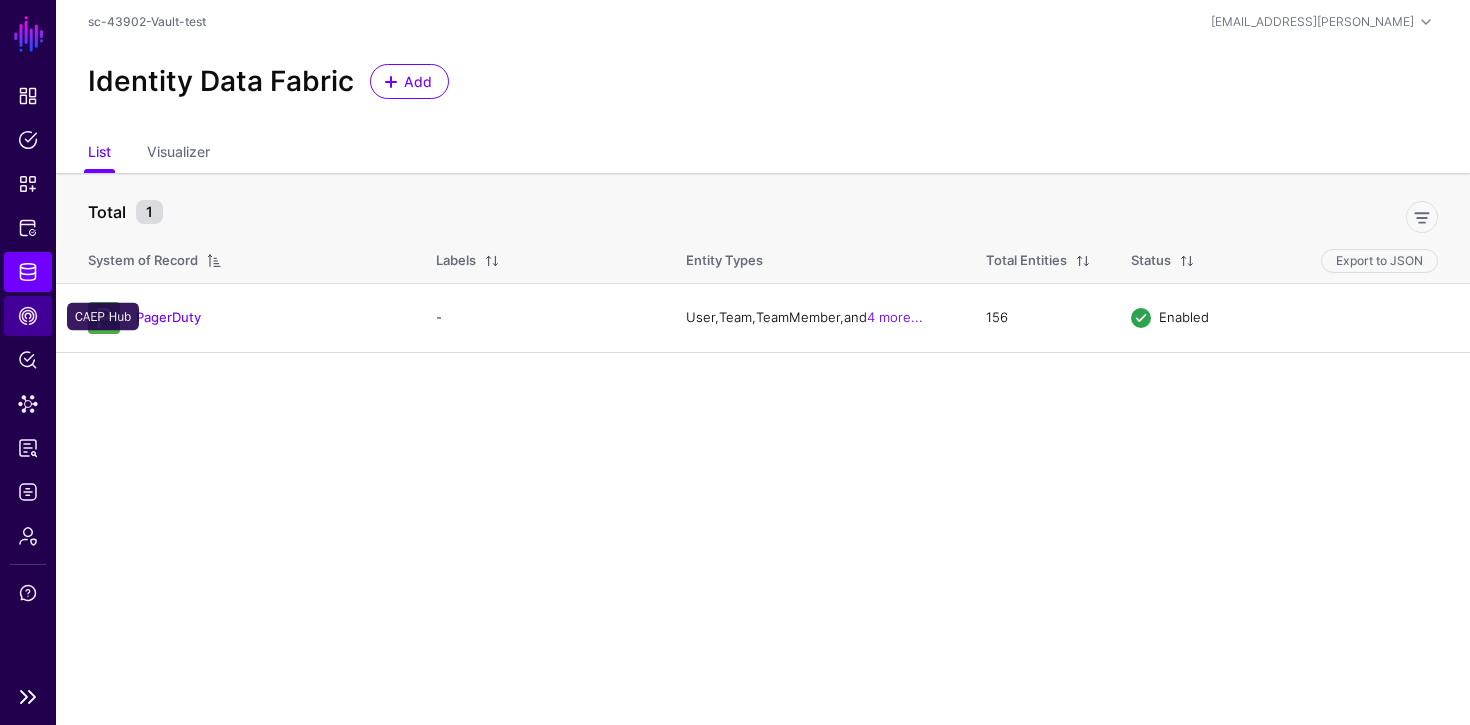 click on "CAEP Hub" 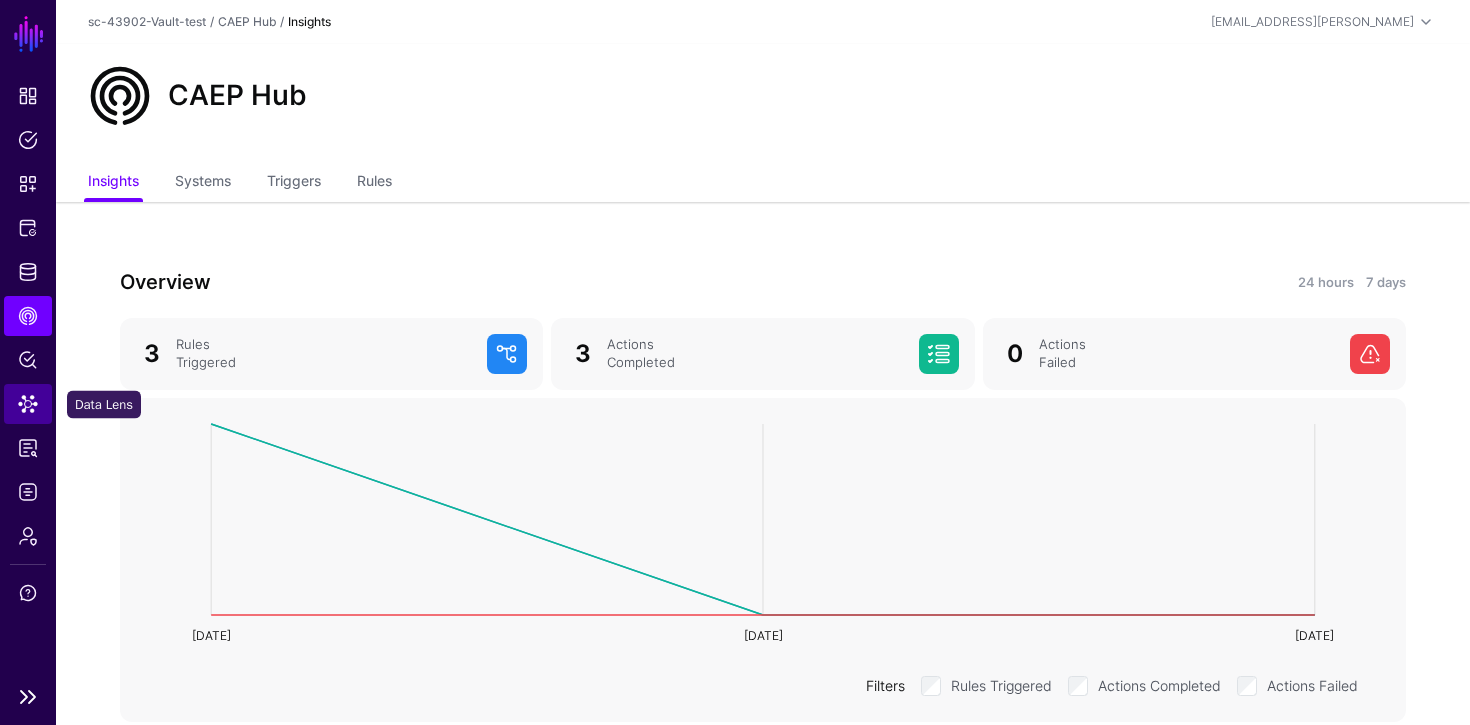 click on "Data Lens" 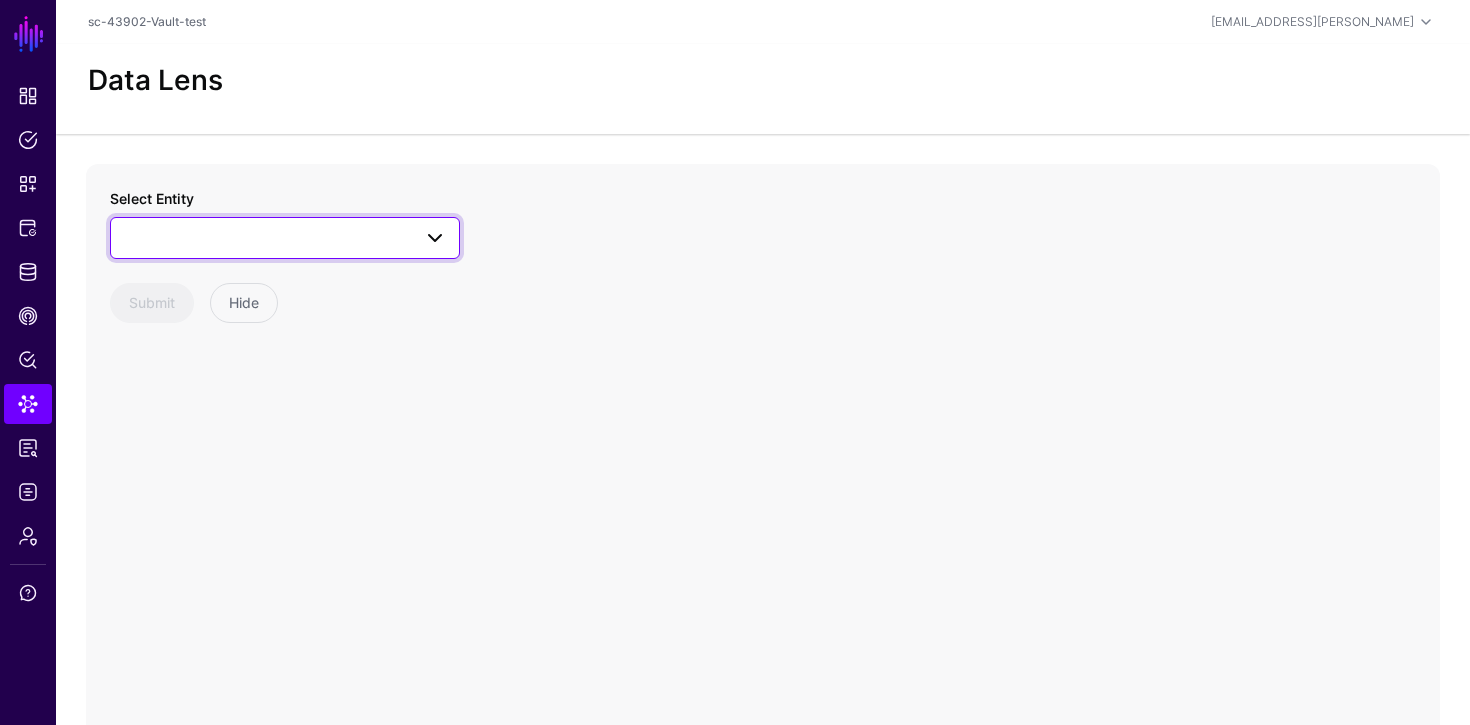 click at bounding box center (285, 238) 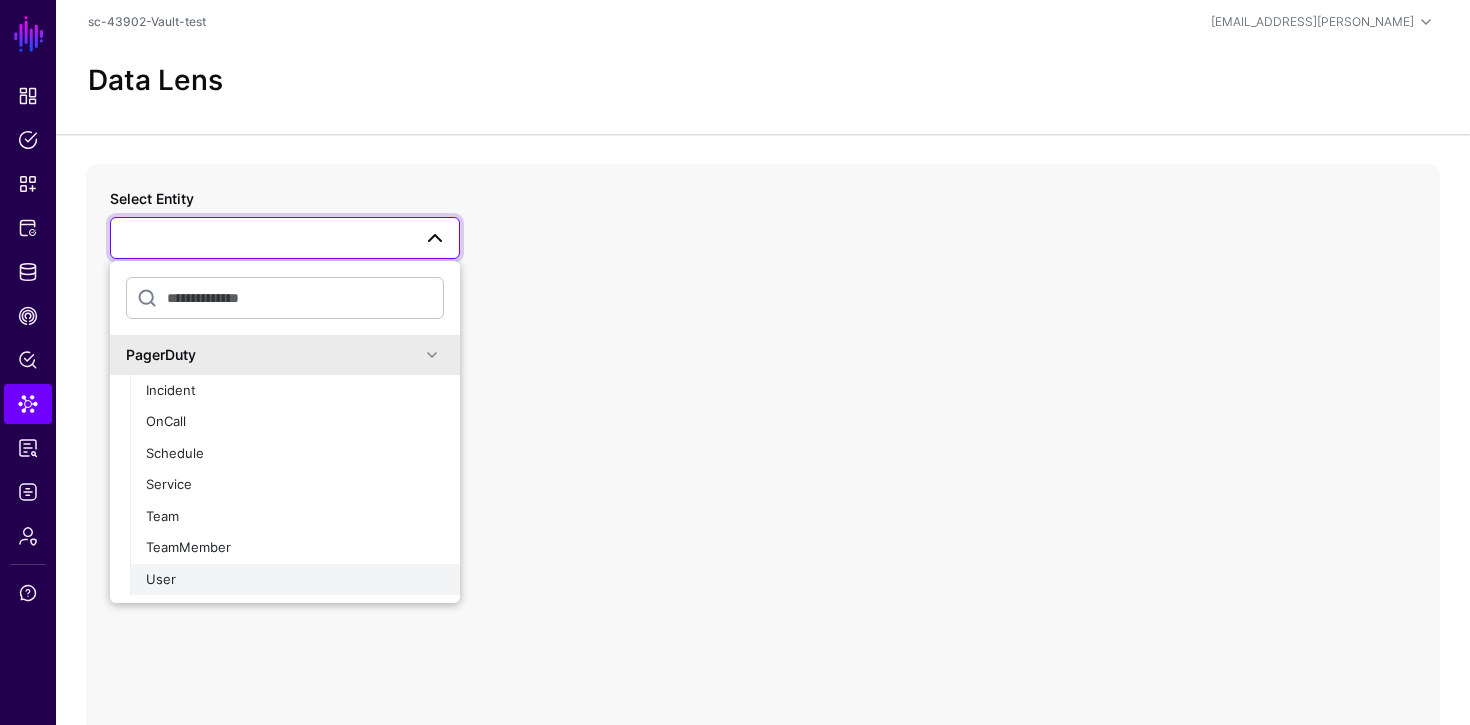 click on "User" 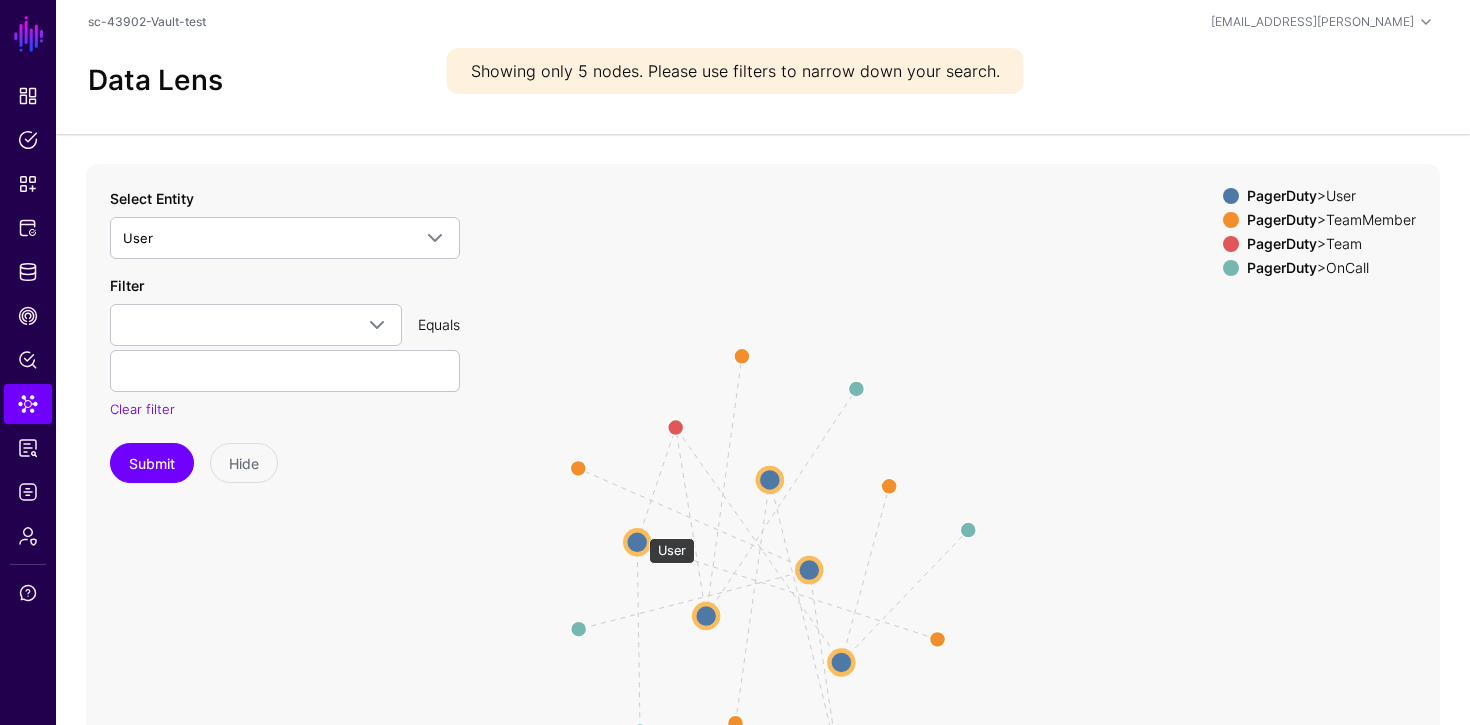 click 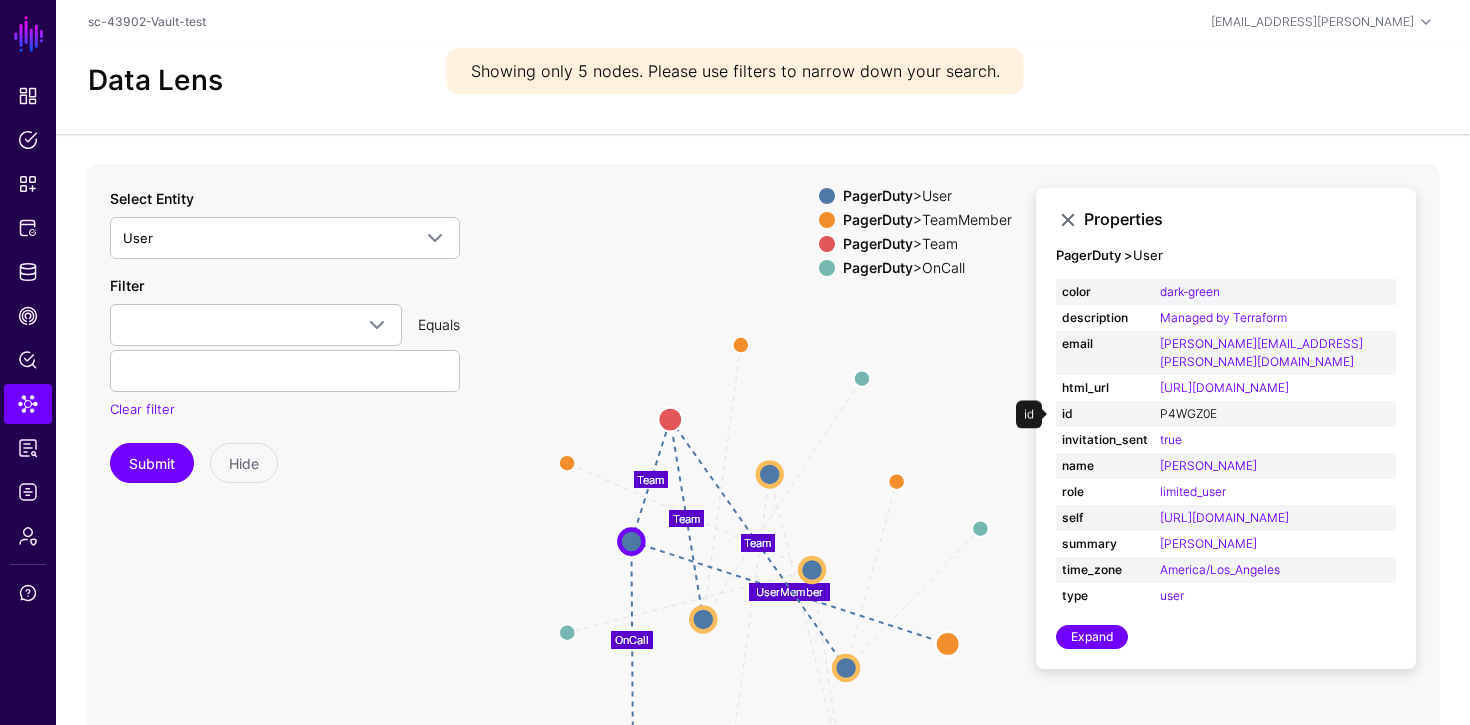click on "P4WGZ0E" at bounding box center [1188, 413] 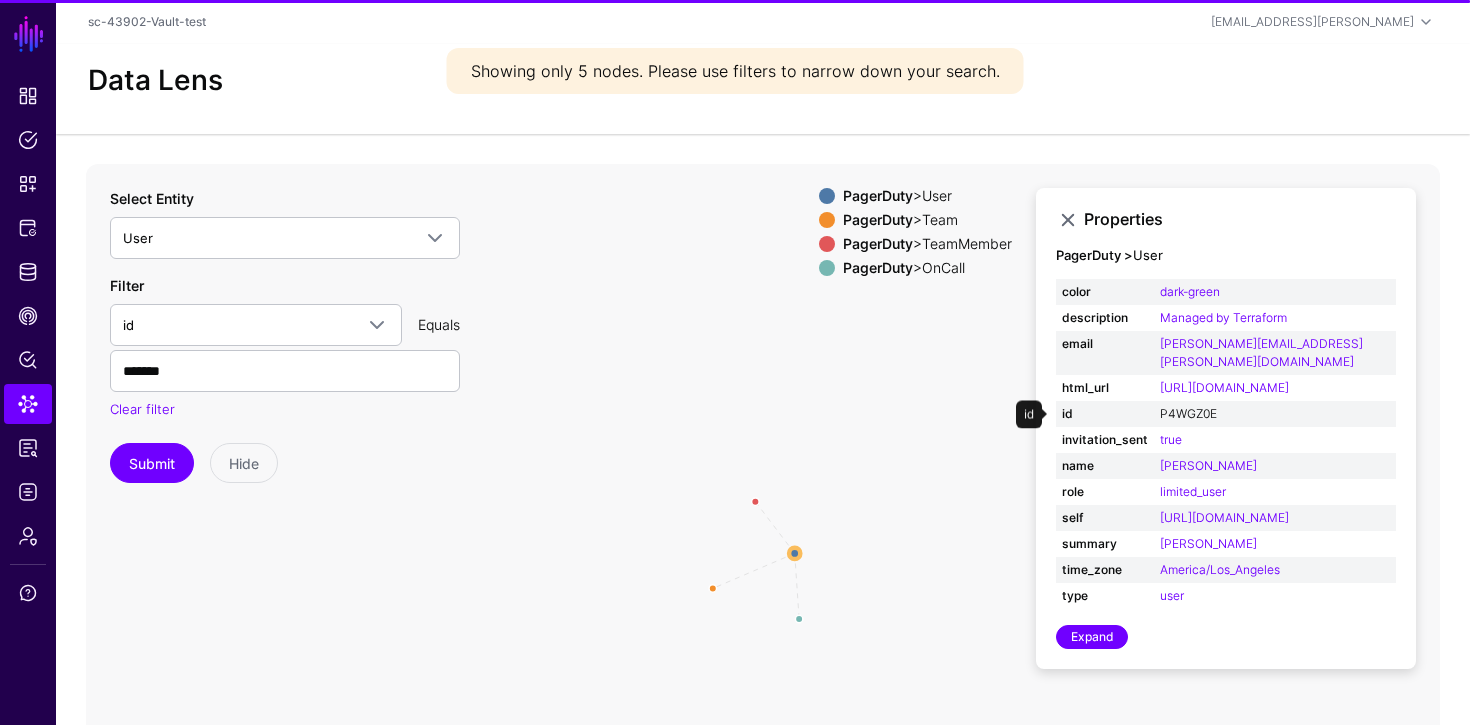 click on "P4WGZ0E" at bounding box center (1188, 413) 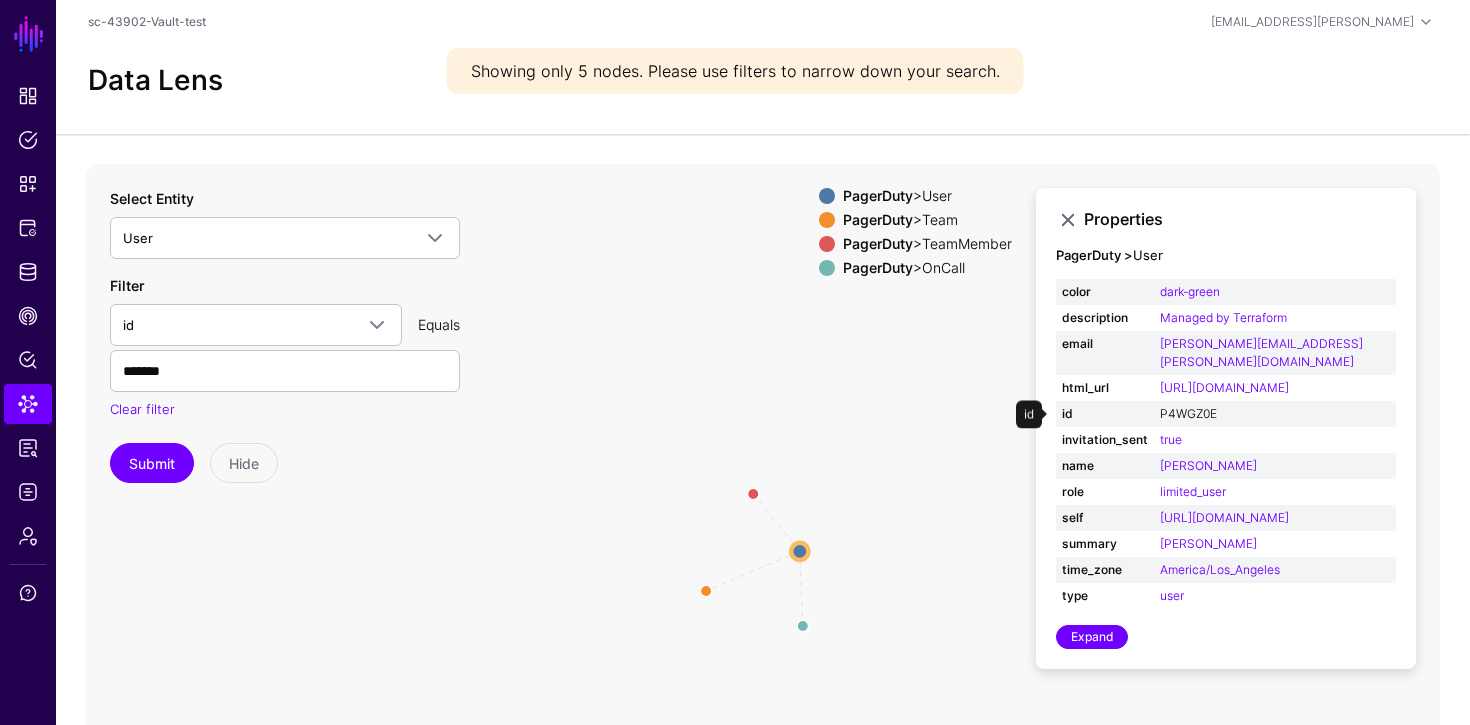 click on "P4WGZ0E" at bounding box center (1188, 413) 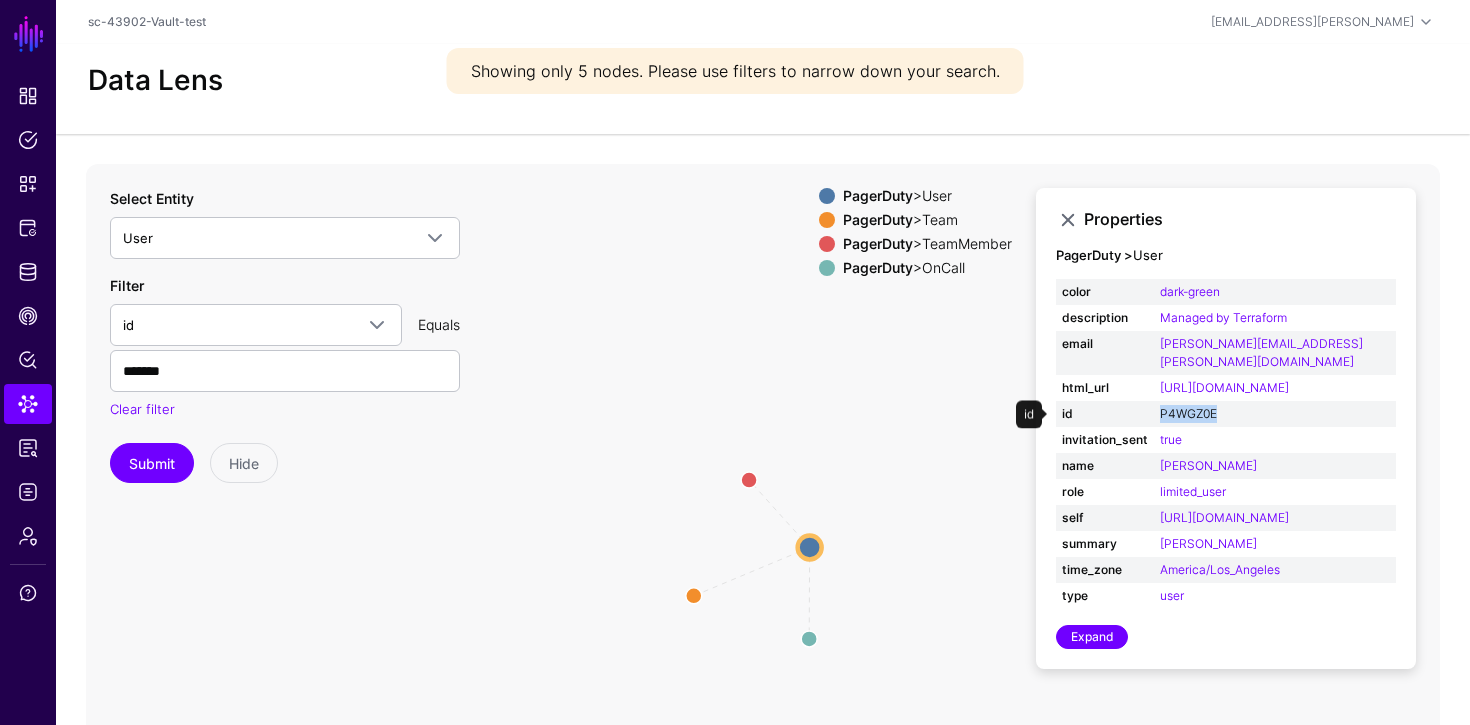 drag, startPoint x: 1222, startPoint y: 413, endPoint x: 1158, endPoint y: 408, distance: 64.195015 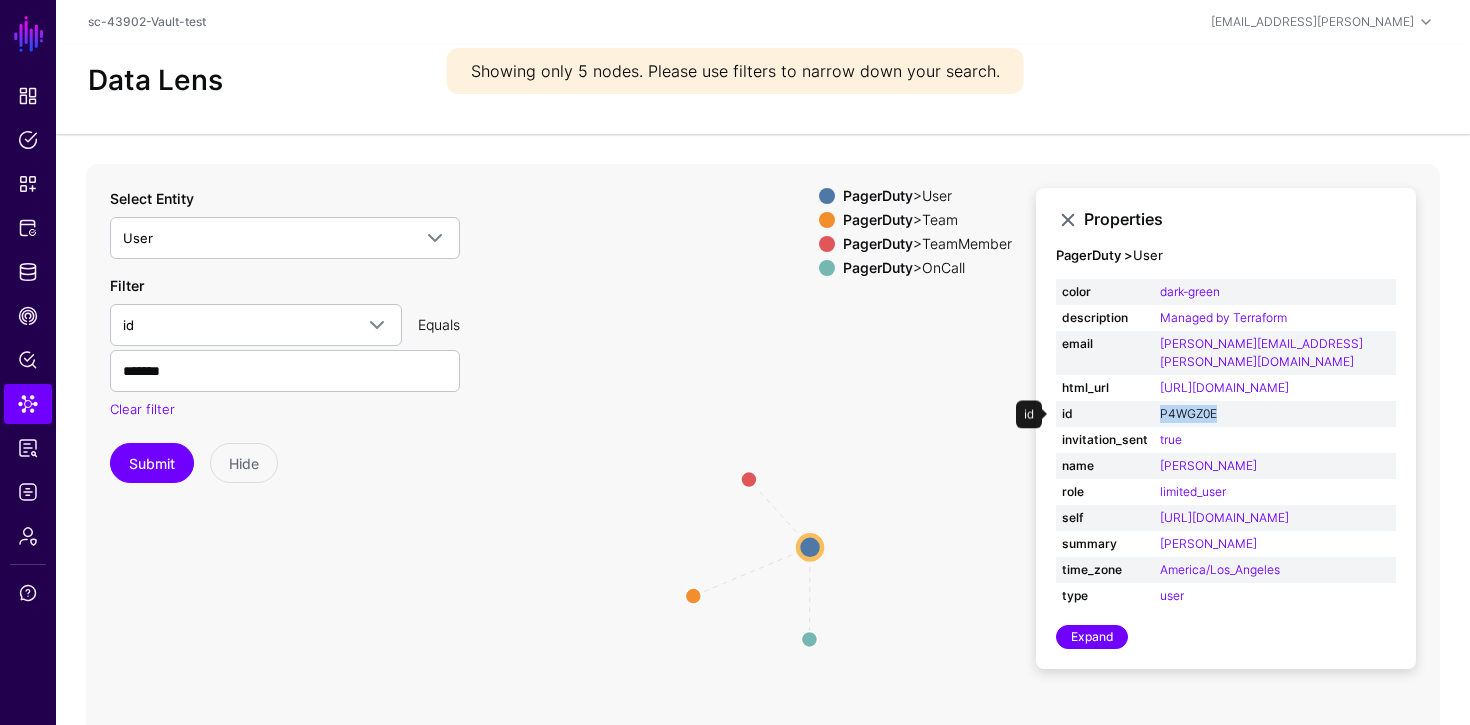 copy on "P4WGZ0E" 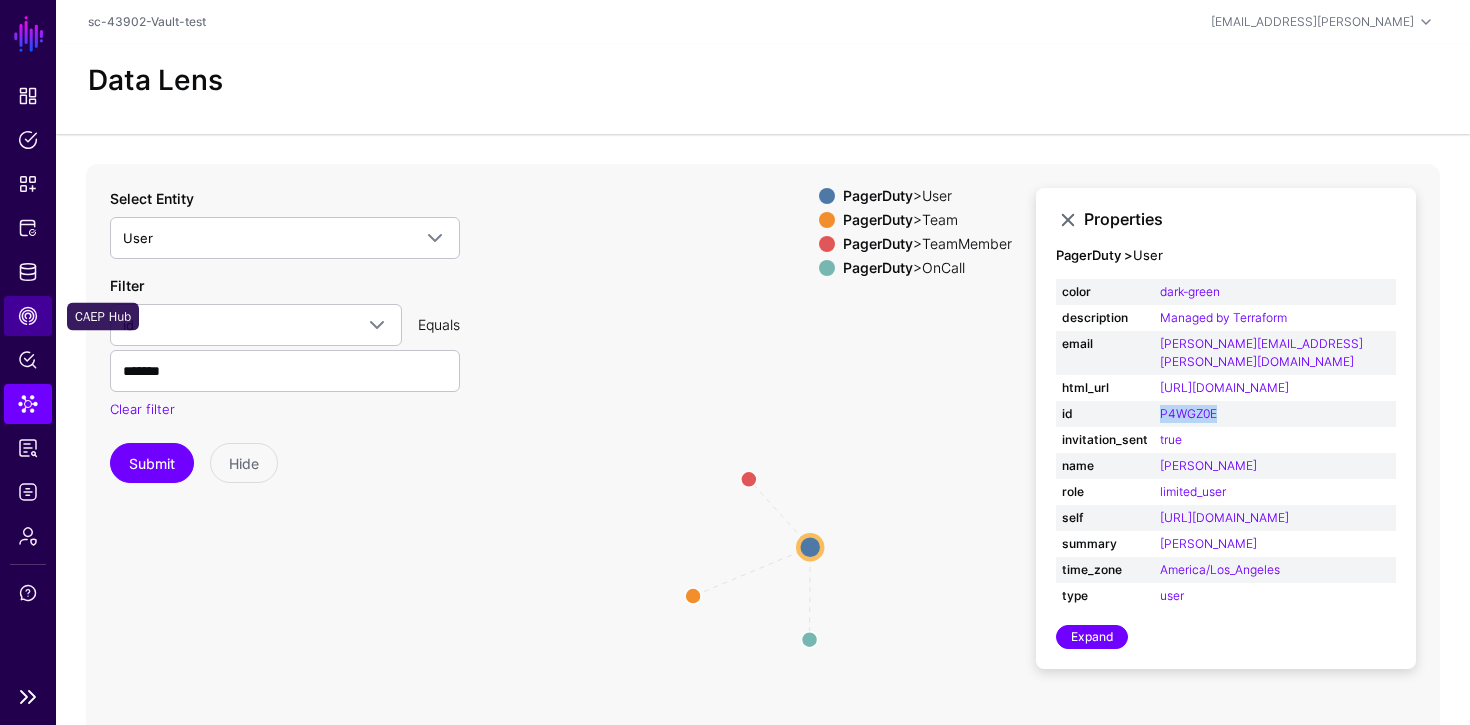 click on "CAEP Hub" 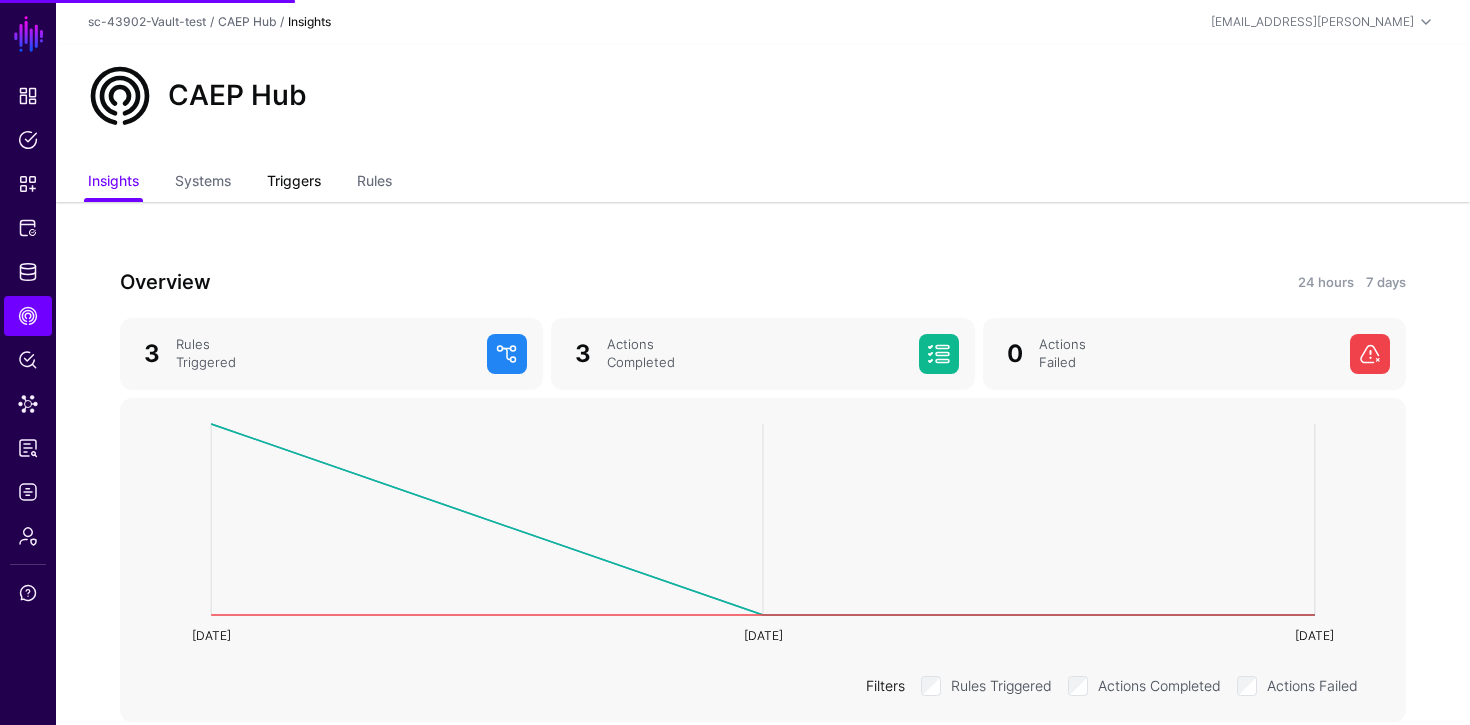 click on "Triggers" 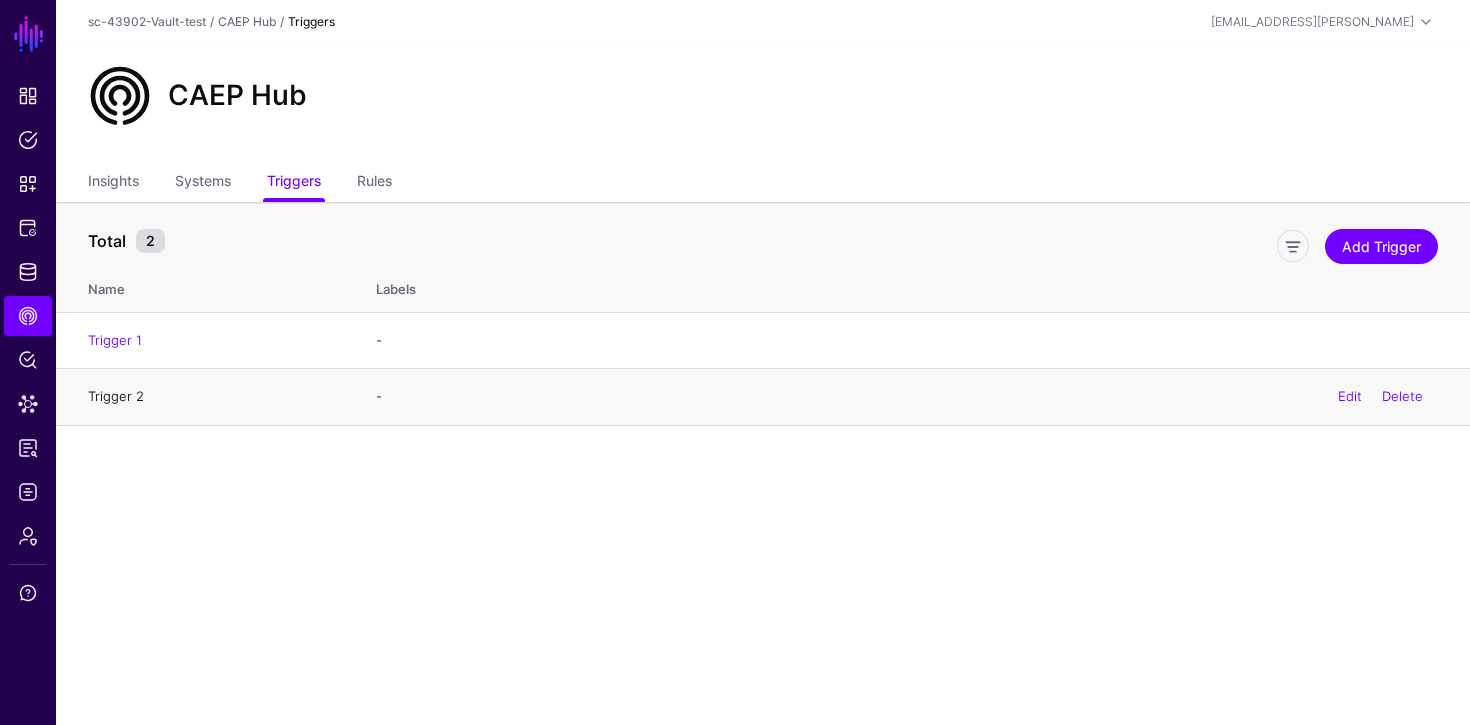 click on "Trigger 2" 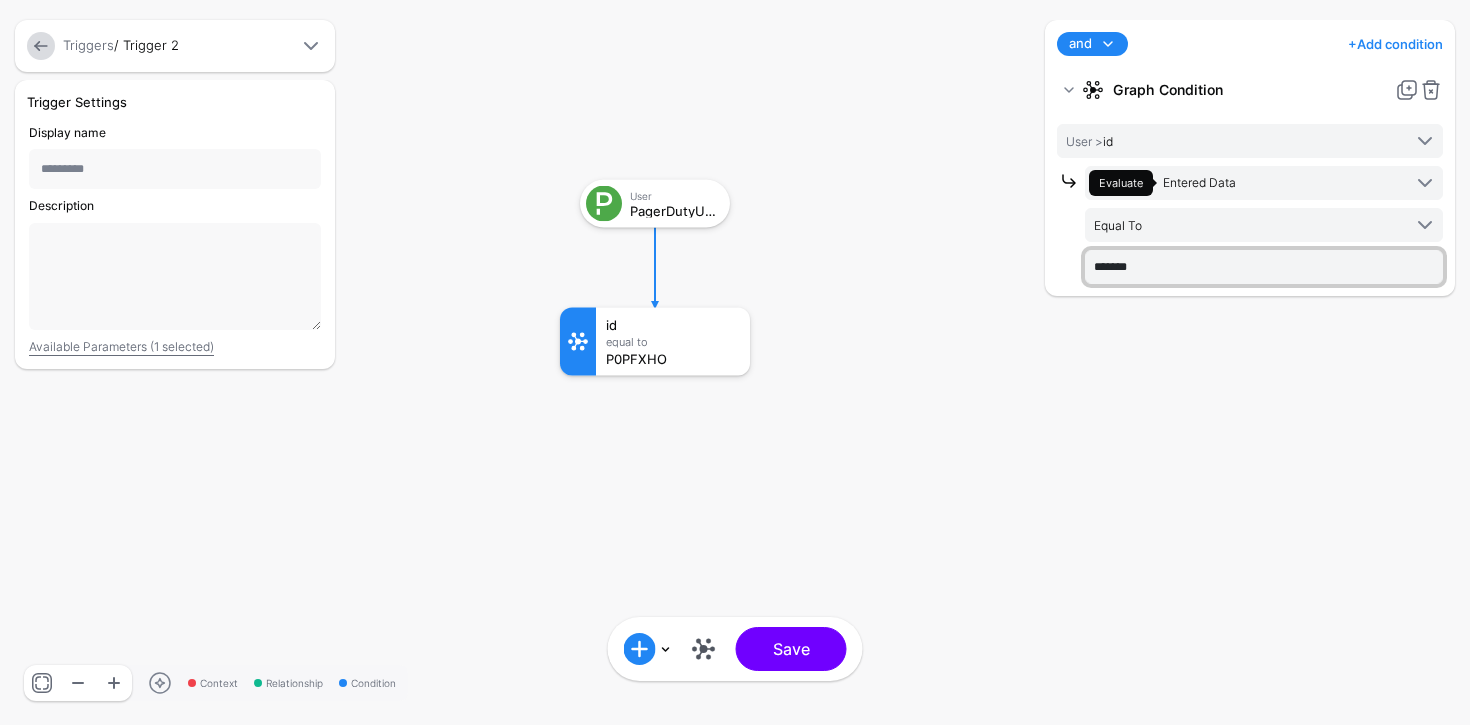 click on "*******" at bounding box center [1264, 267] 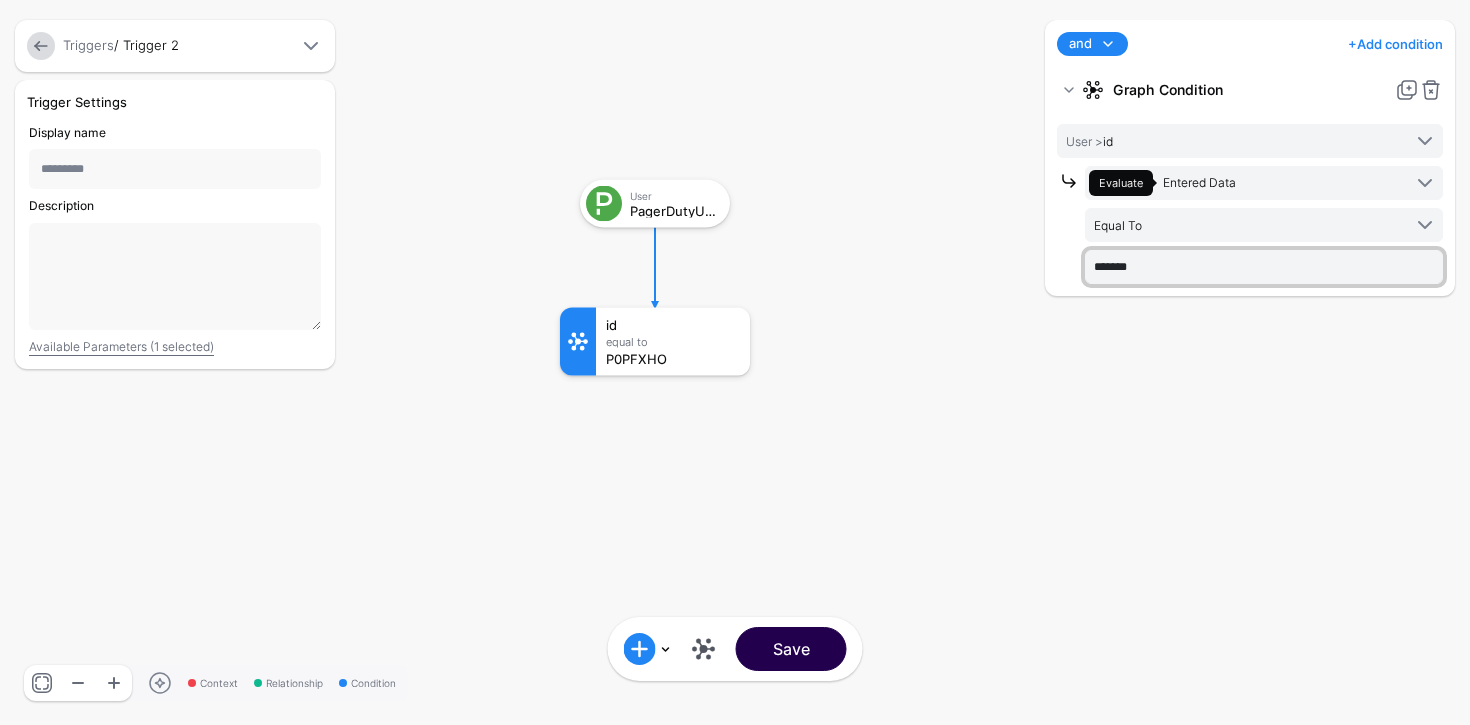 type on "*******" 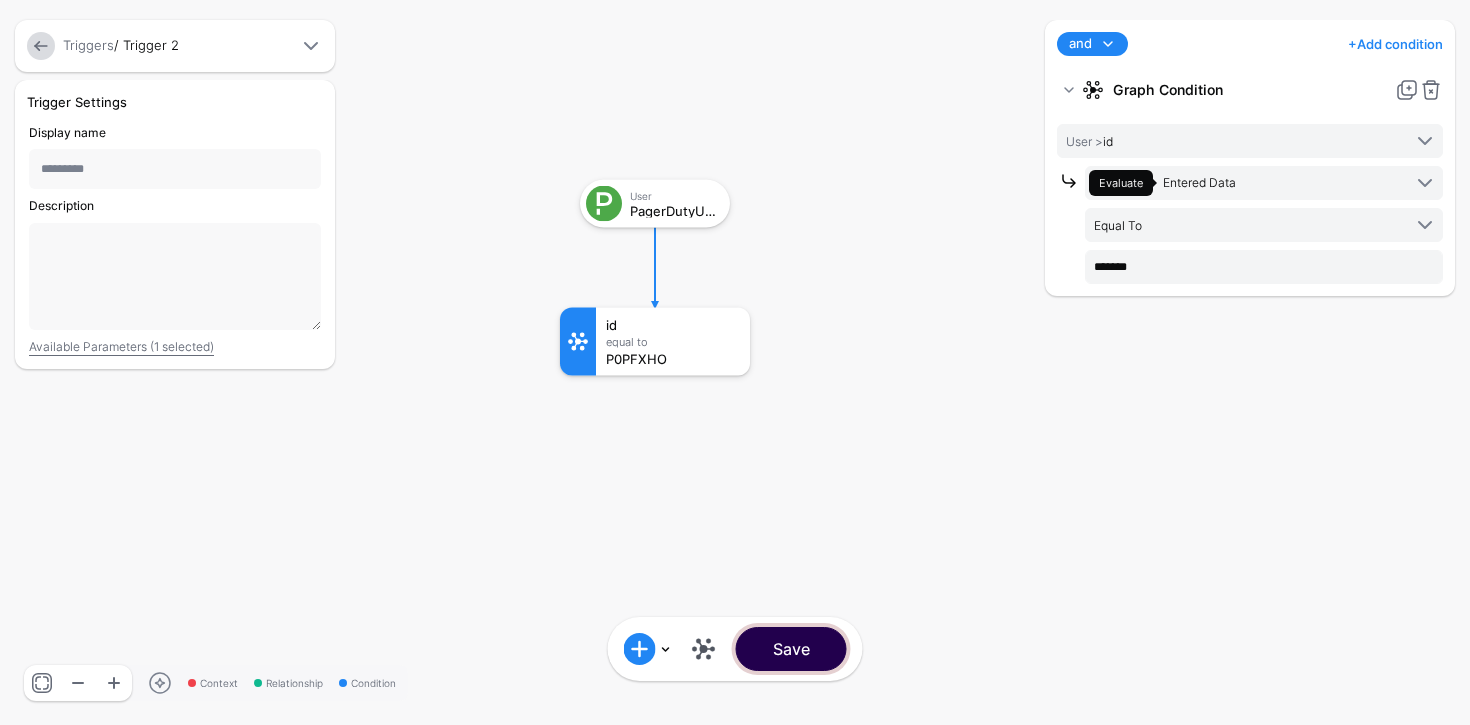 click on "Save" at bounding box center [791, 649] 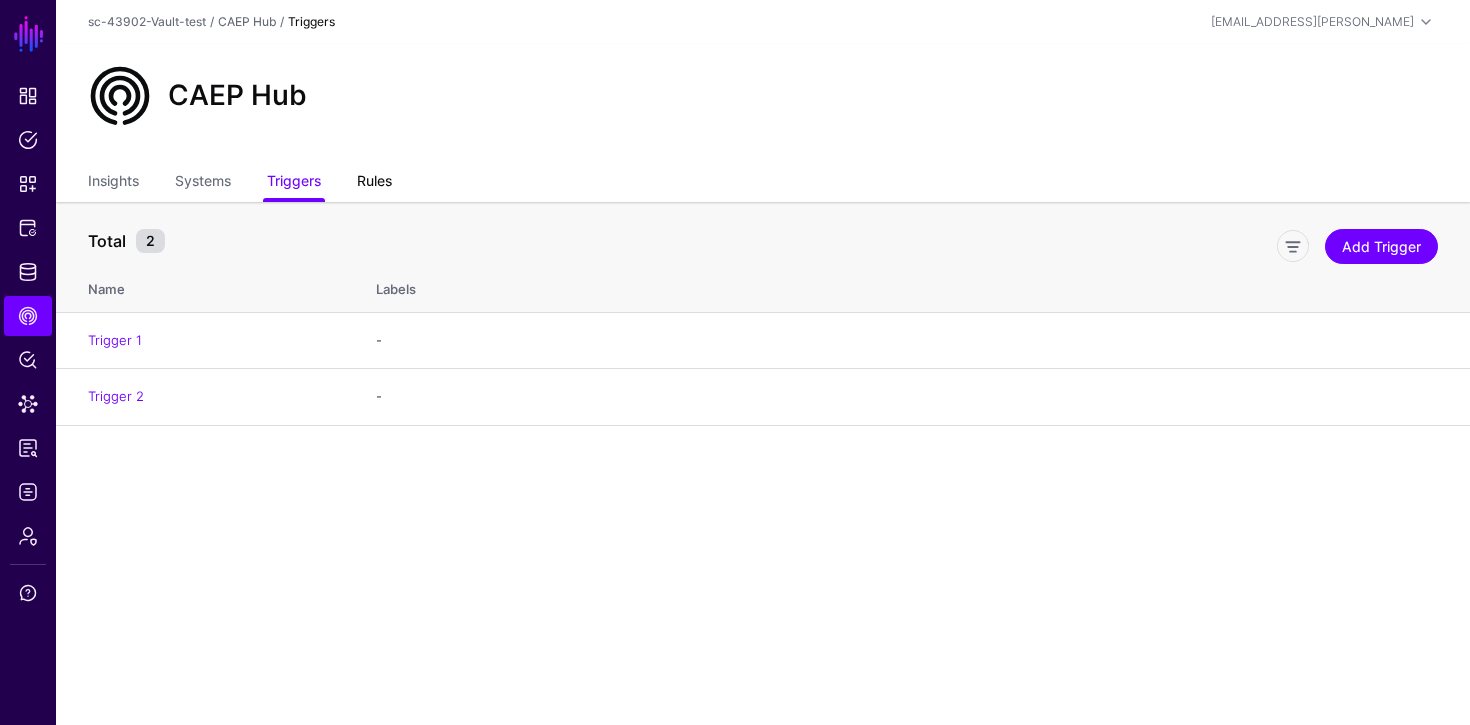 click on "Rules" 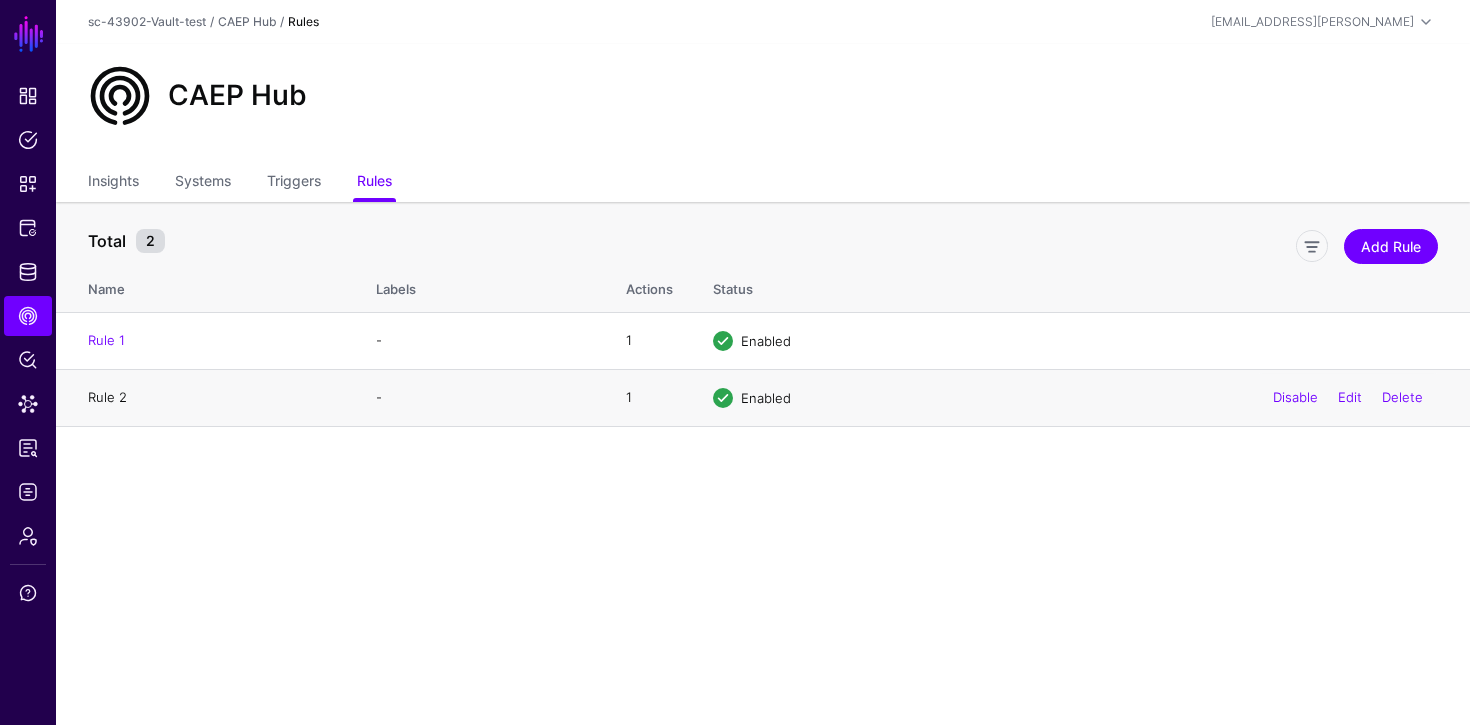 click on "Rule 2" 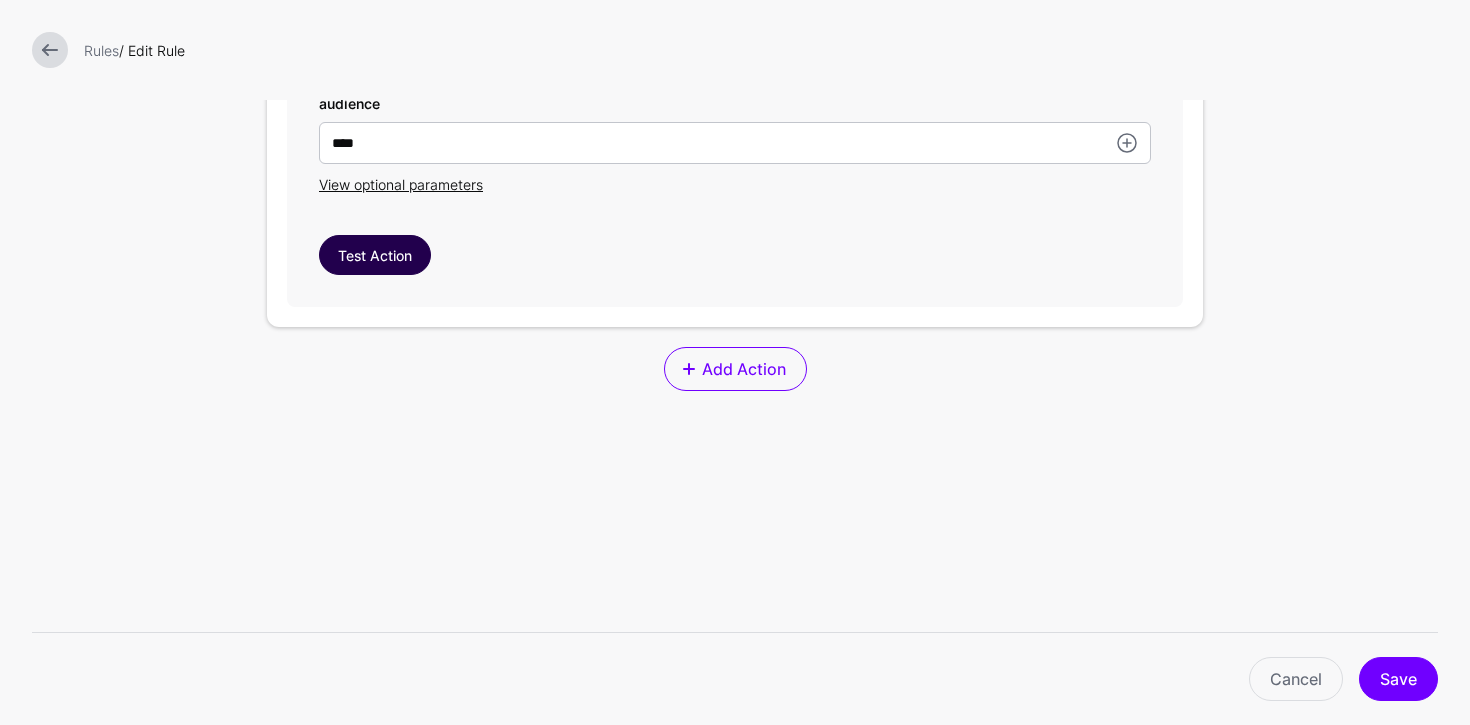 scroll, scrollTop: 801, scrollLeft: 0, axis: vertical 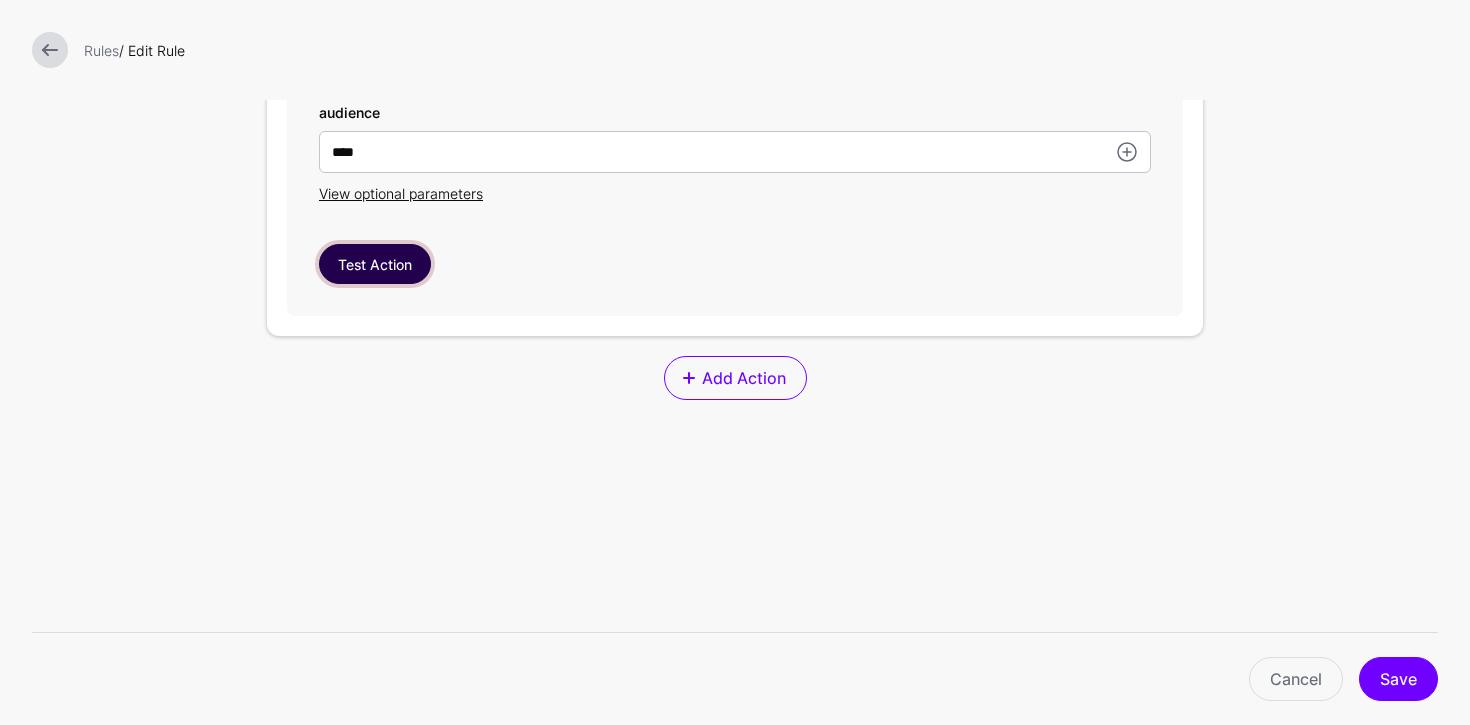 click on "Test Action" at bounding box center [375, 264] 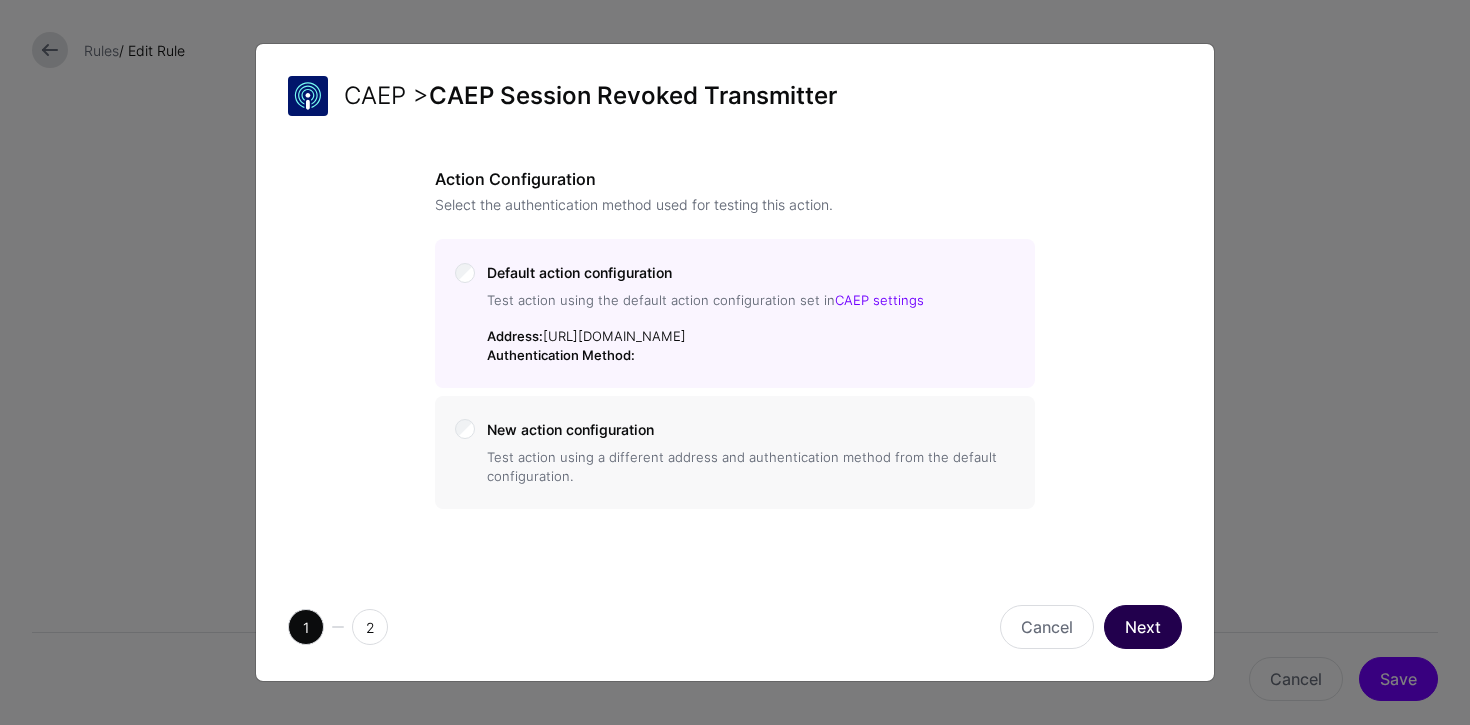 click on "Next" 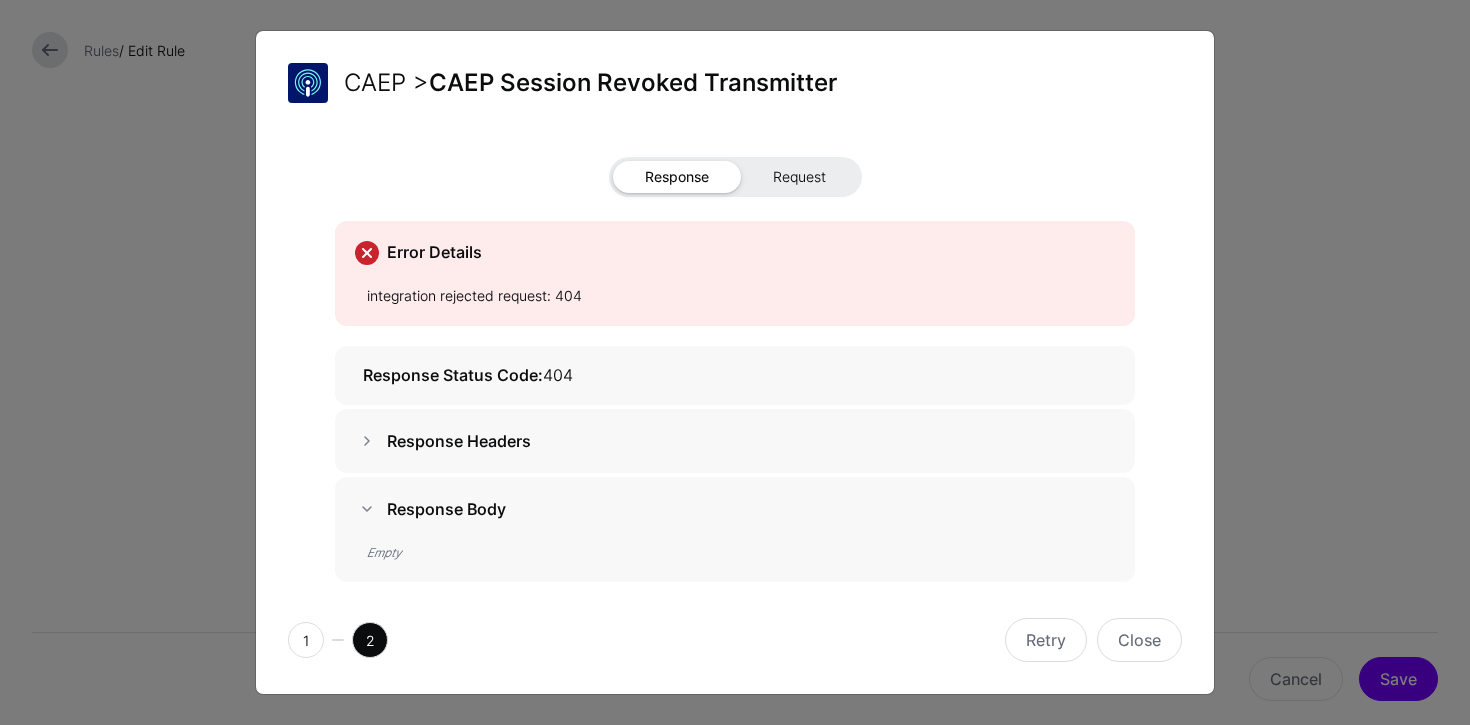 click on "Request" 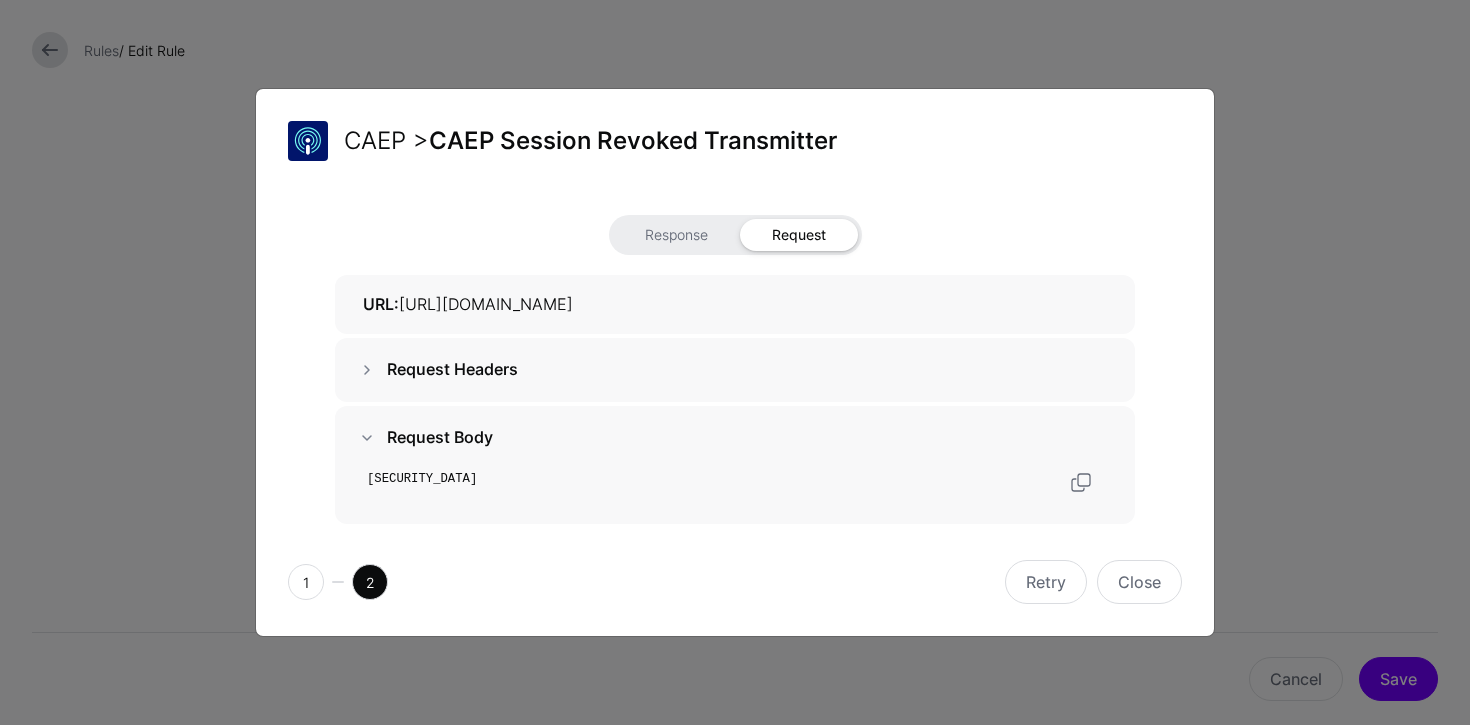 scroll, scrollTop: 43, scrollLeft: 0, axis: vertical 